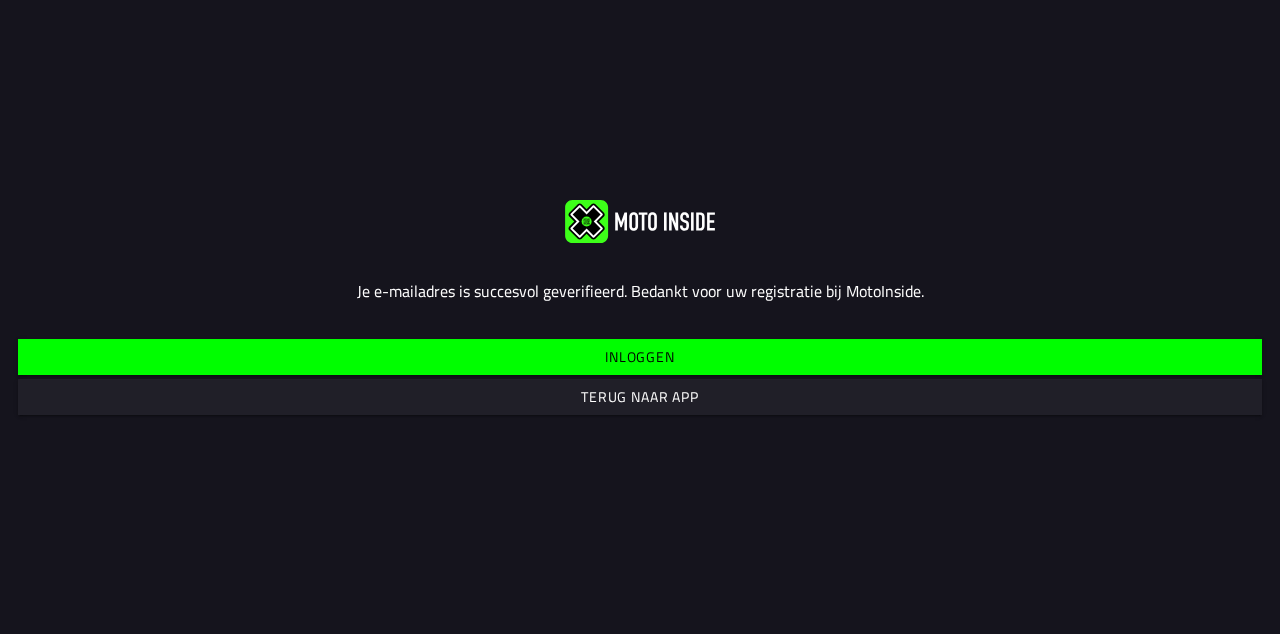 scroll, scrollTop: 0, scrollLeft: 0, axis: both 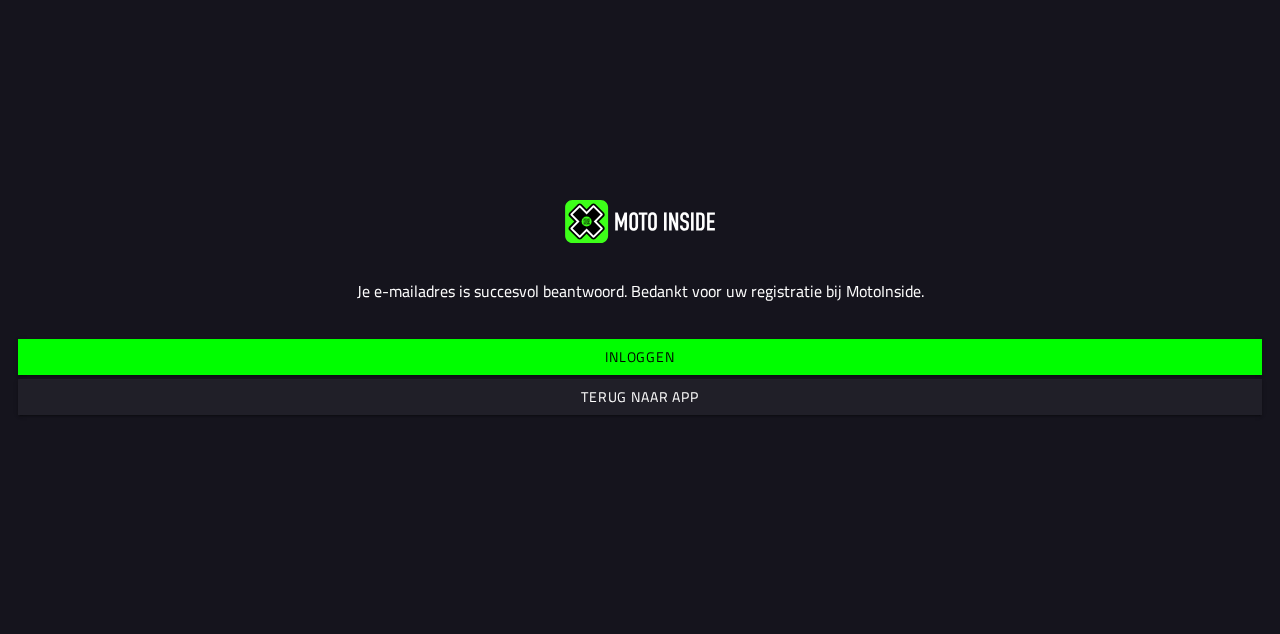 click on "Inloggen" at bounding box center (640, 356) 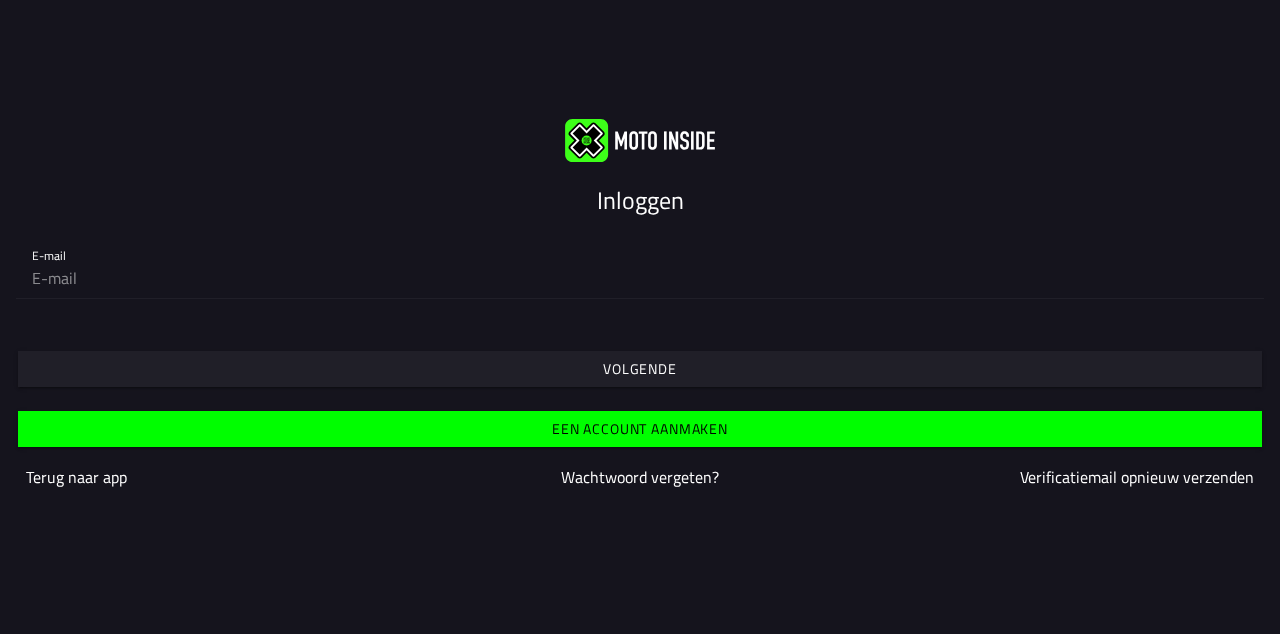 click 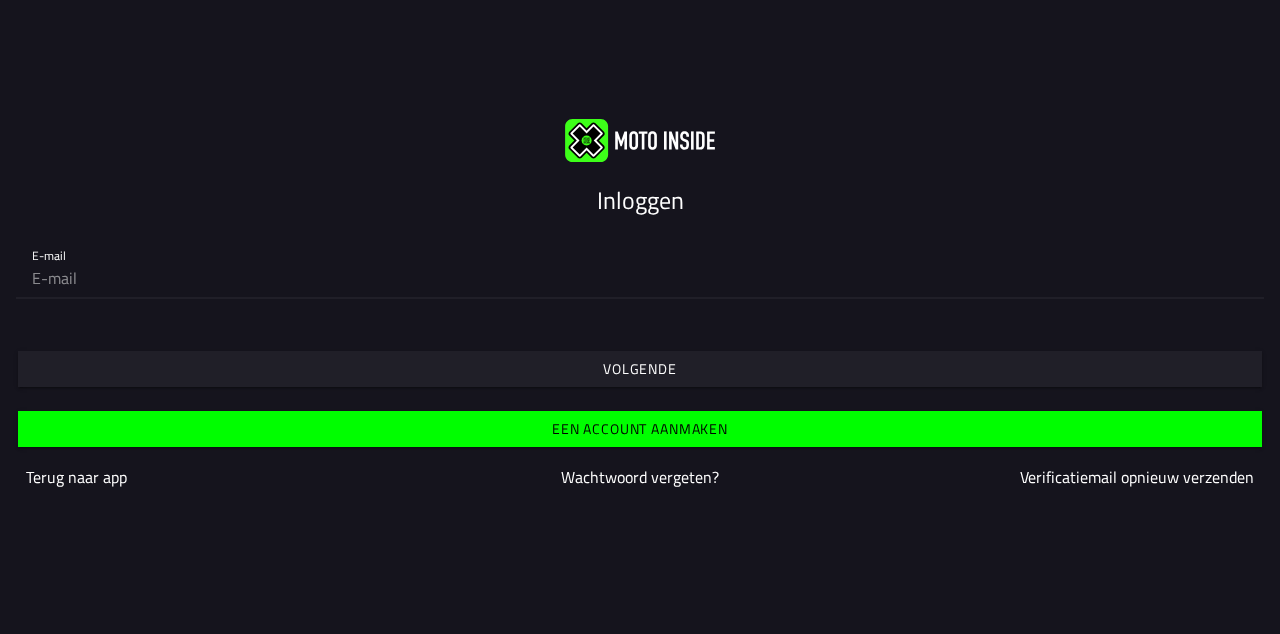 type on "[FIRST][LAST]@[DOMAIN].com" 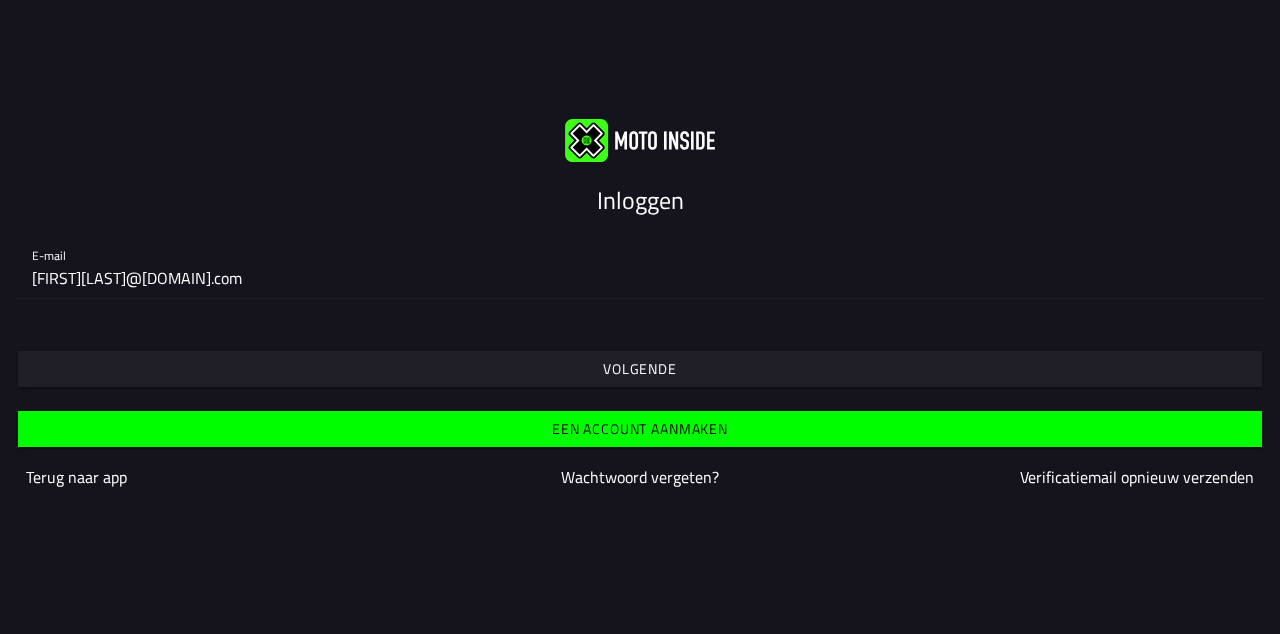 click on "Volgende" at bounding box center [640, 368] 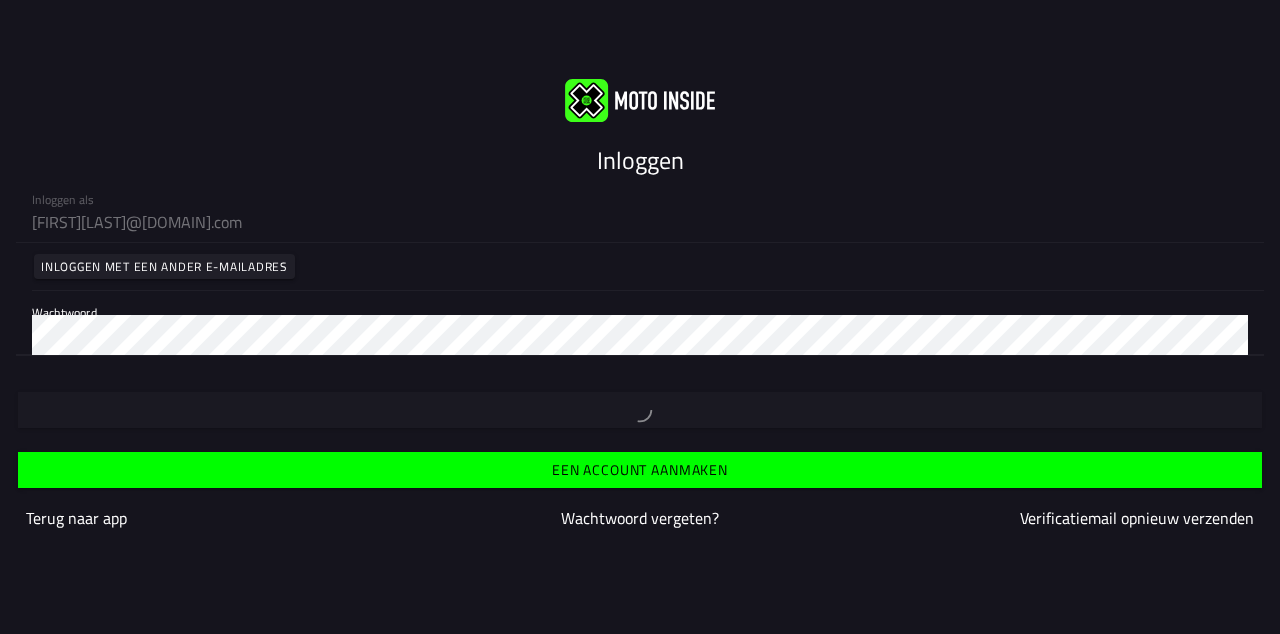 type 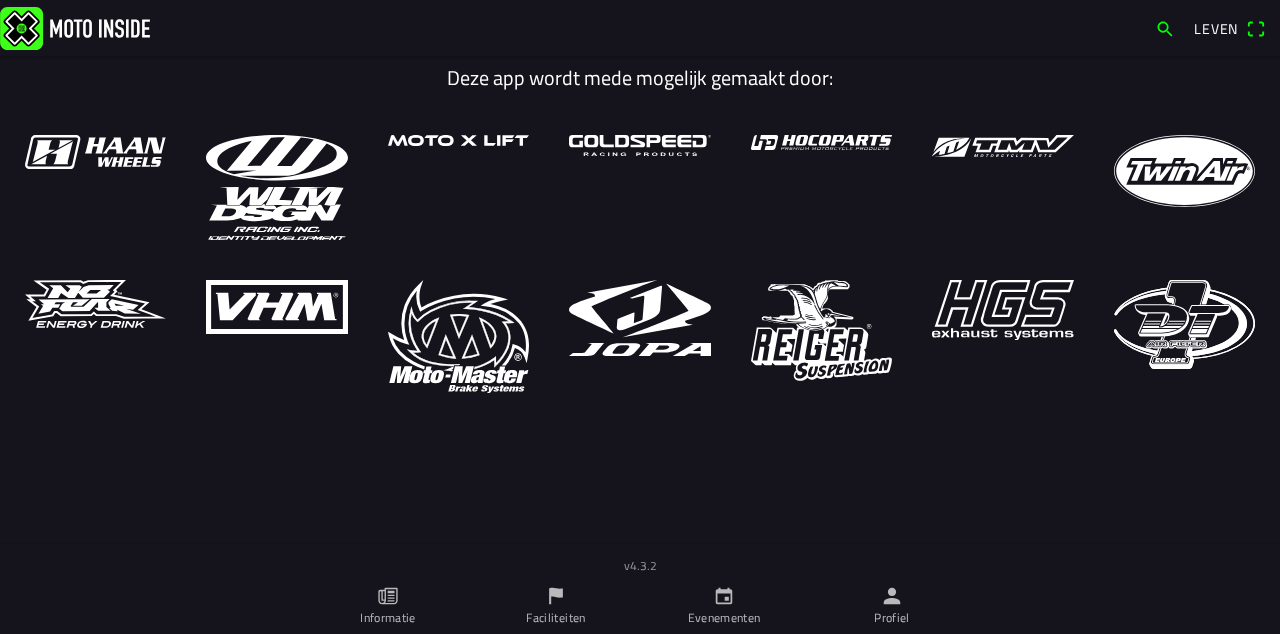 click 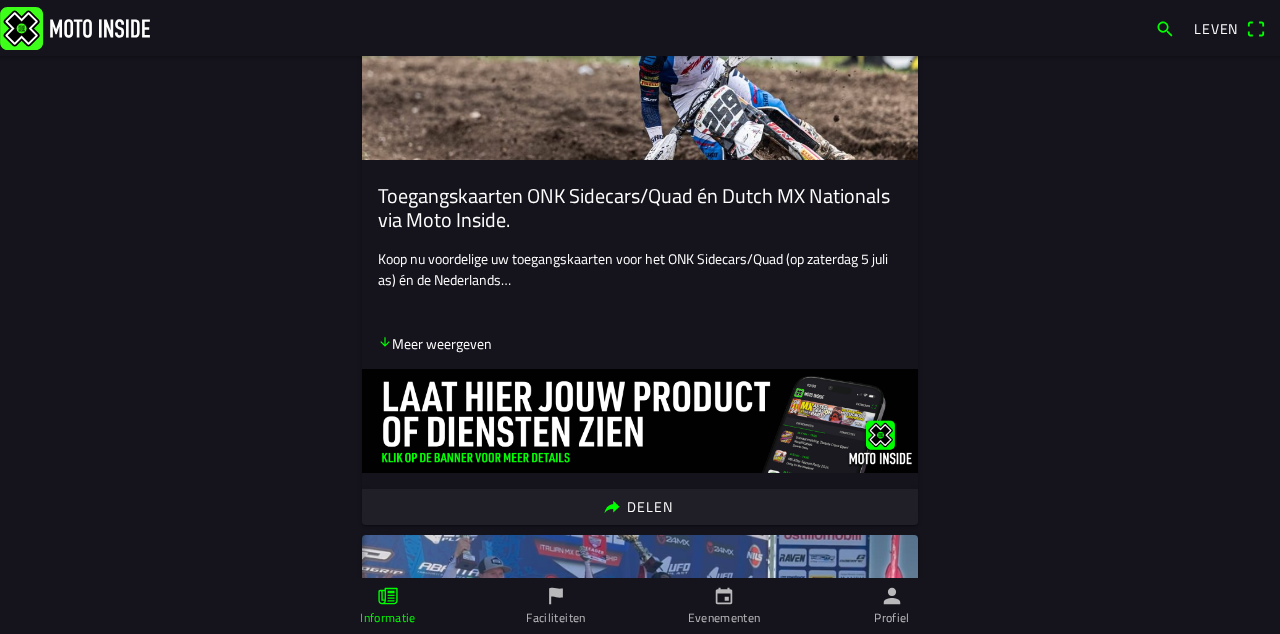 scroll, scrollTop: 0, scrollLeft: 0, axis: both 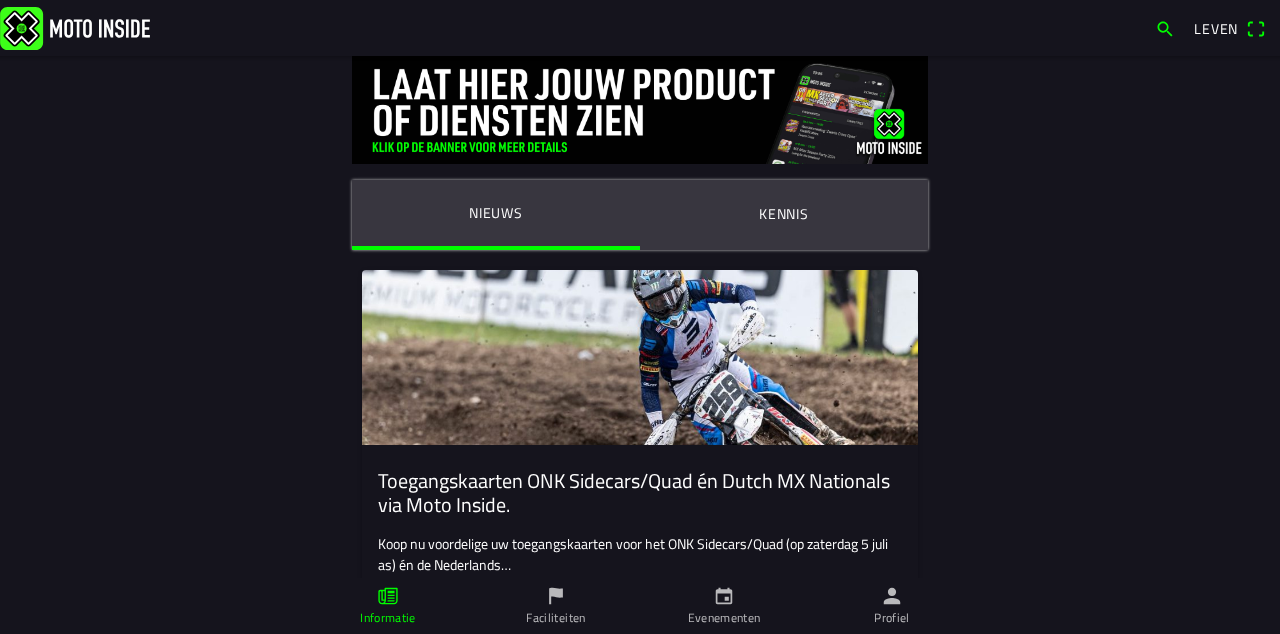 click on "Faciliteiten" at bounding box center (556, 606) 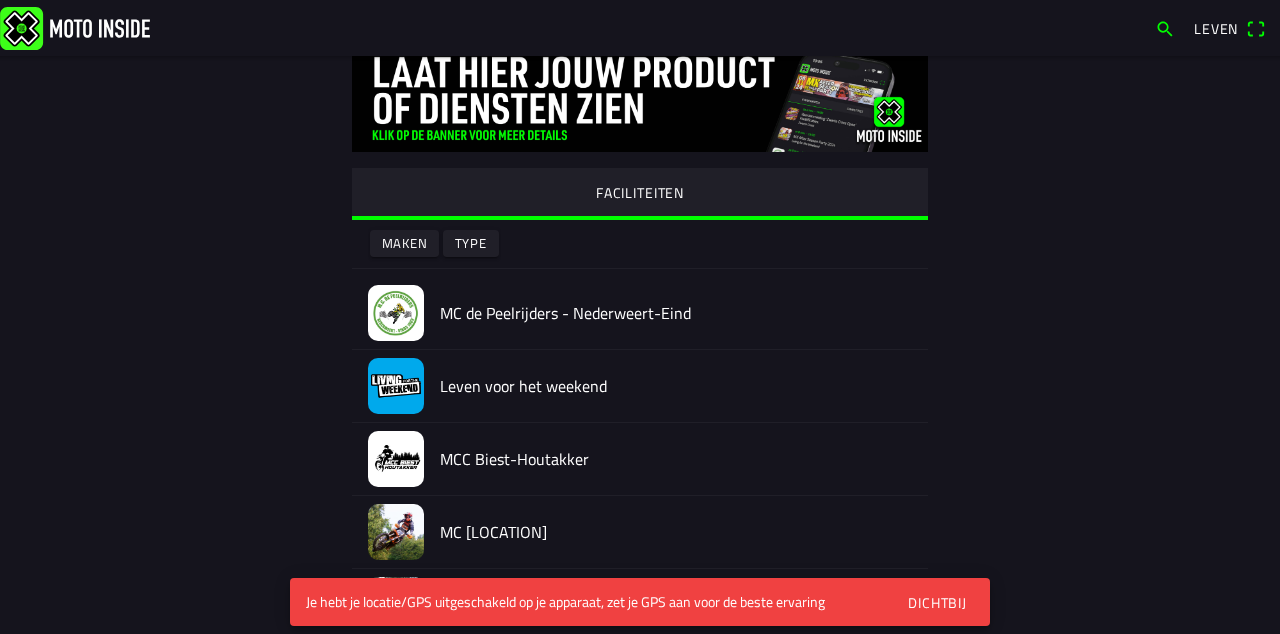 scroll, scrollTop: 0, scrollLeft: 0, axis: both 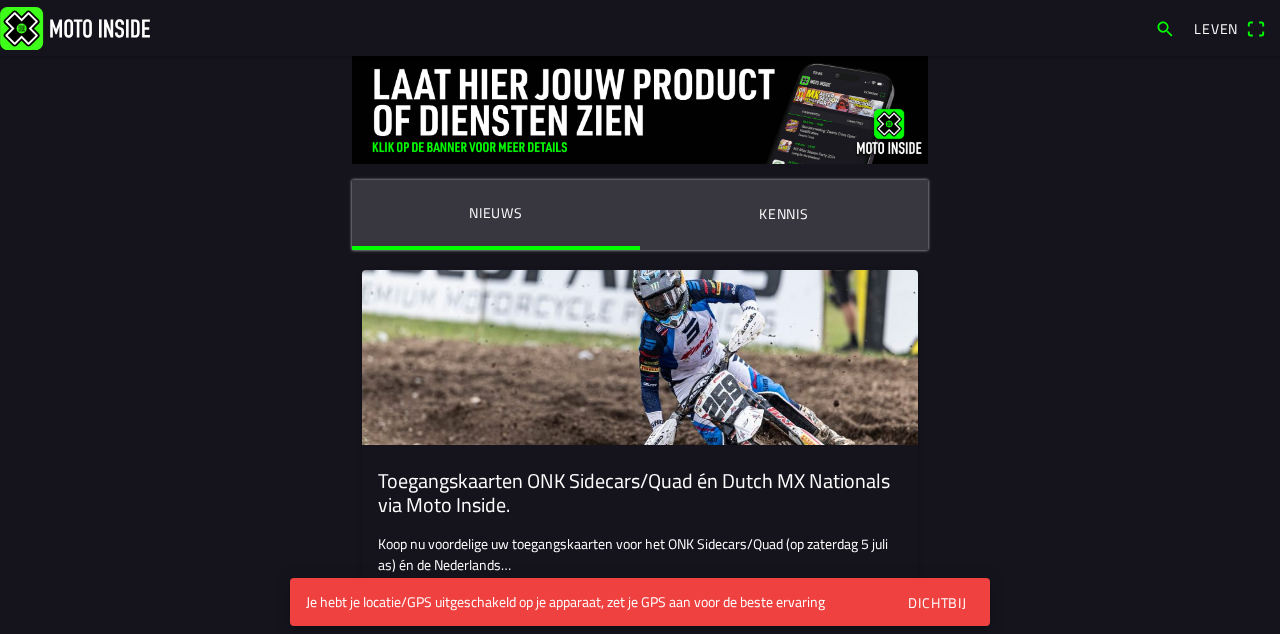 click on "Dichtbij" at bounding box center [937, 602] 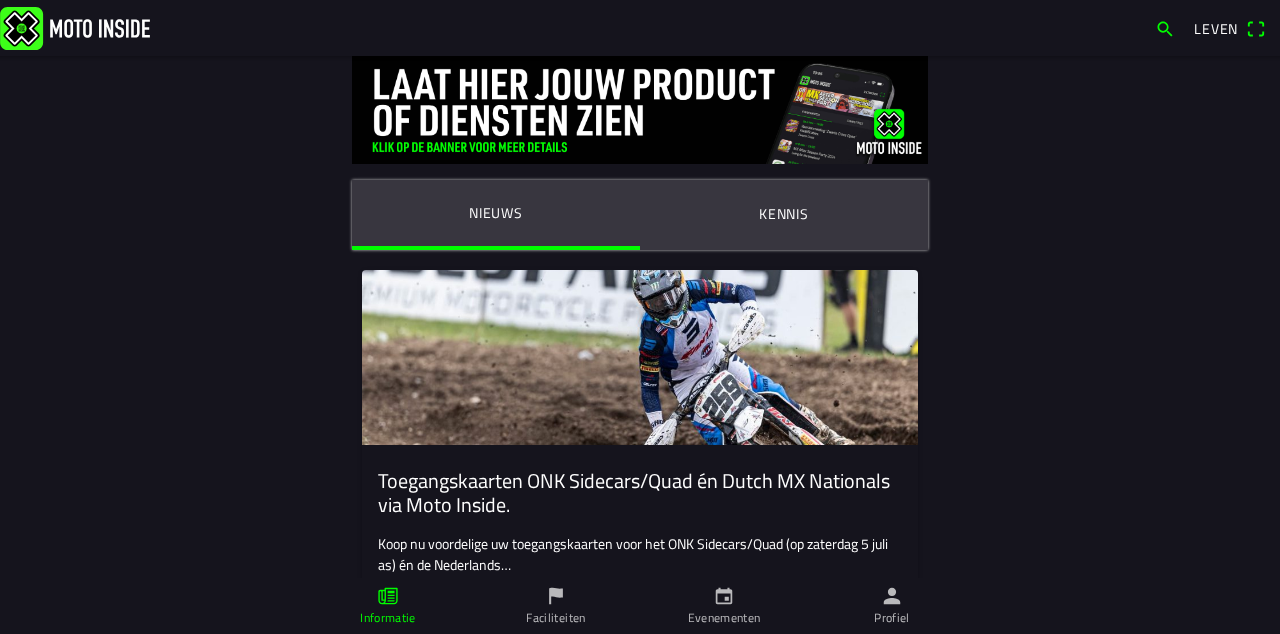 click 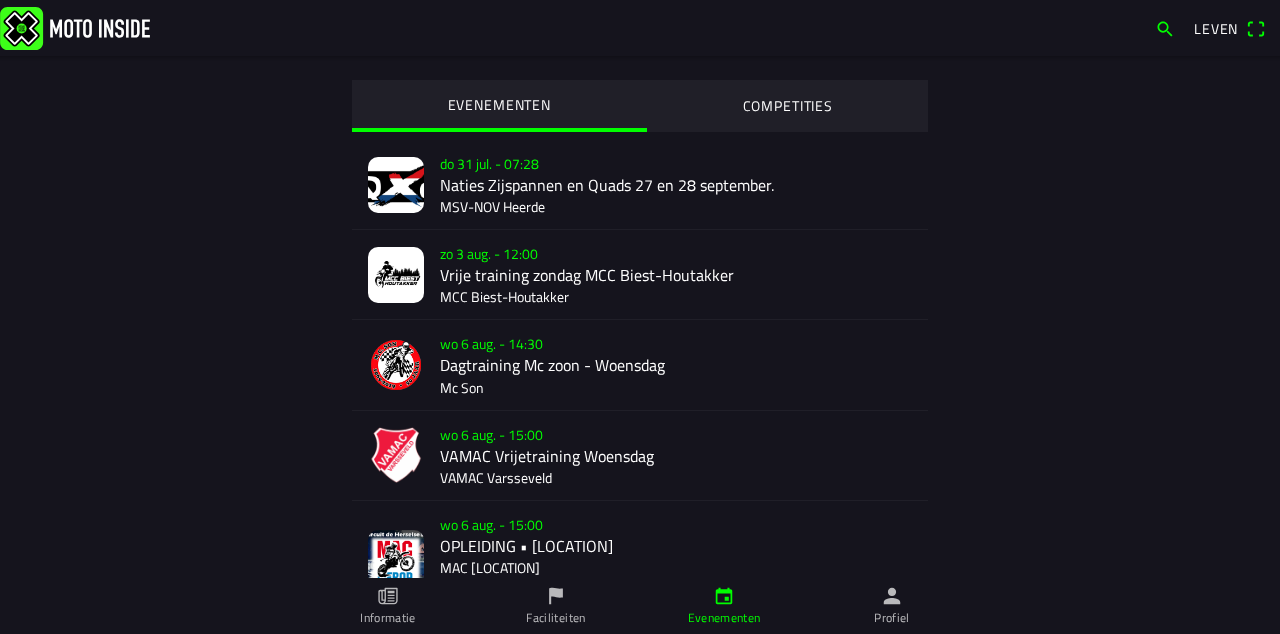 click on "zo 3 aug. - 12:00 Vrije training zondag MCC Biest-Houtakker MCC Biest-Houtakker" 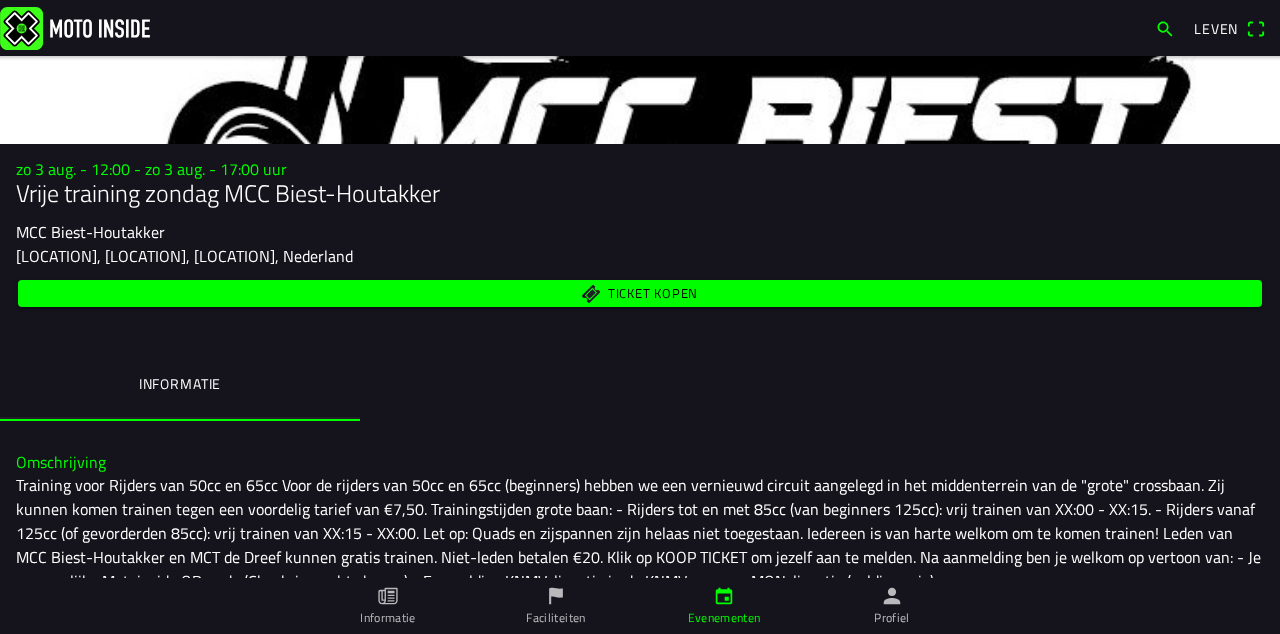 scroll, scrollTop: 101, scrollLeft: 0, axis: vertical 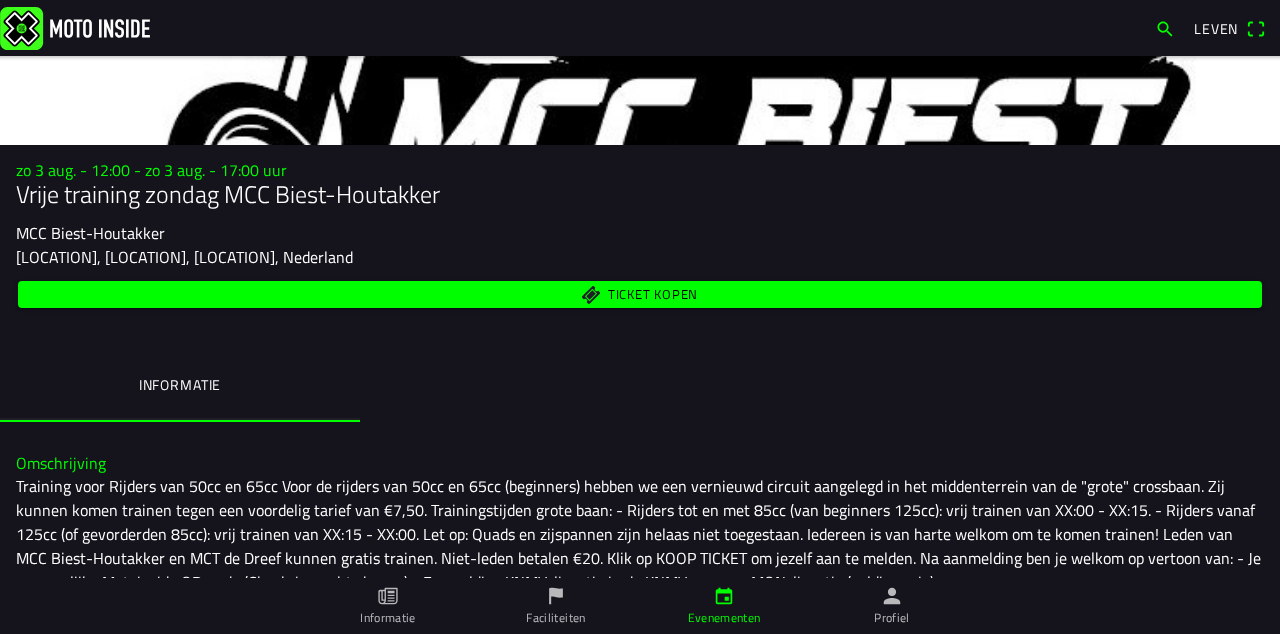 click on "Ticket kopen" at bounding box center (653, 294) 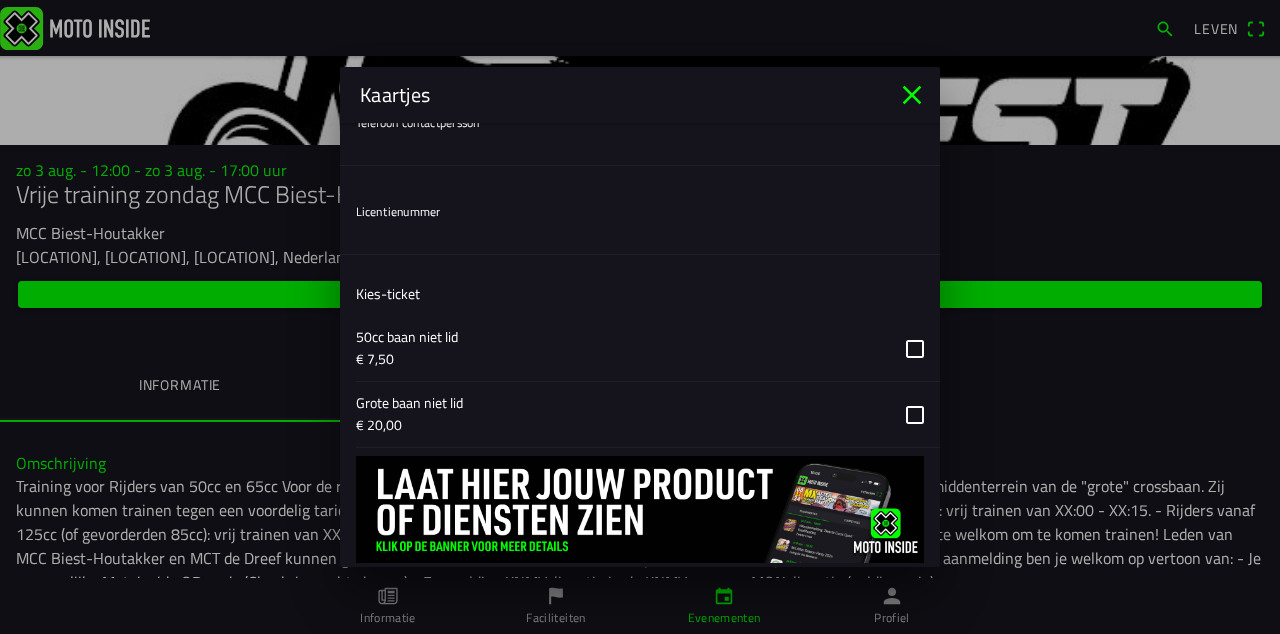 scroll, scrollTop: 525, scrollLeft: 0, axis: vertical 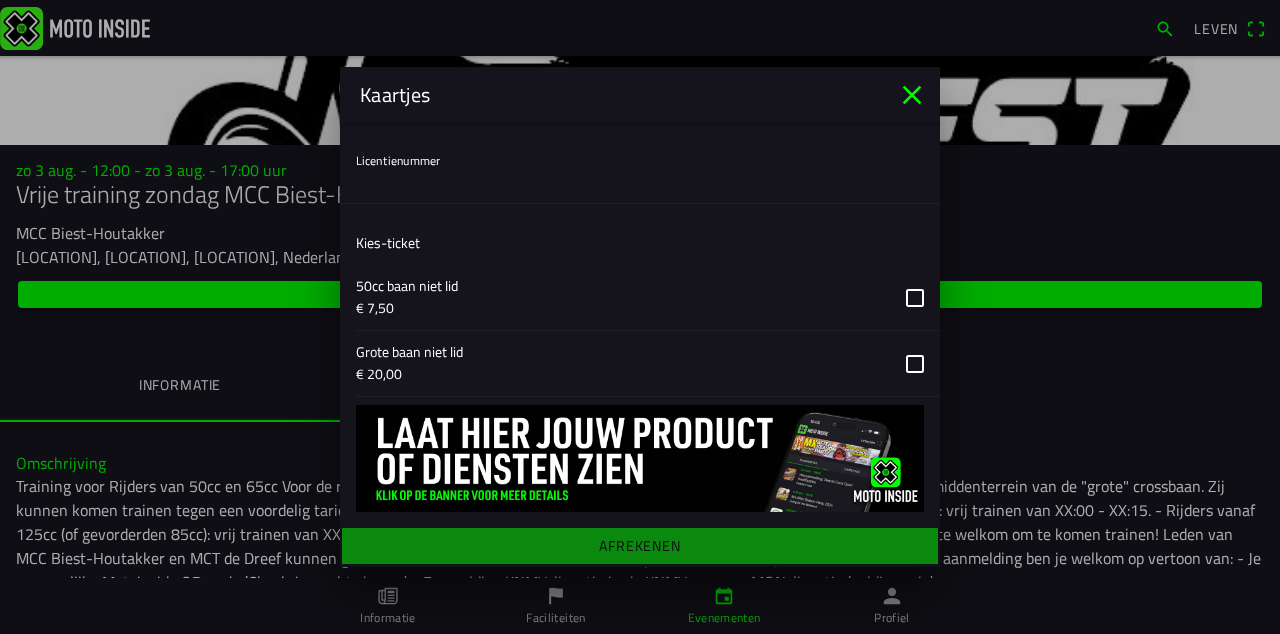 click 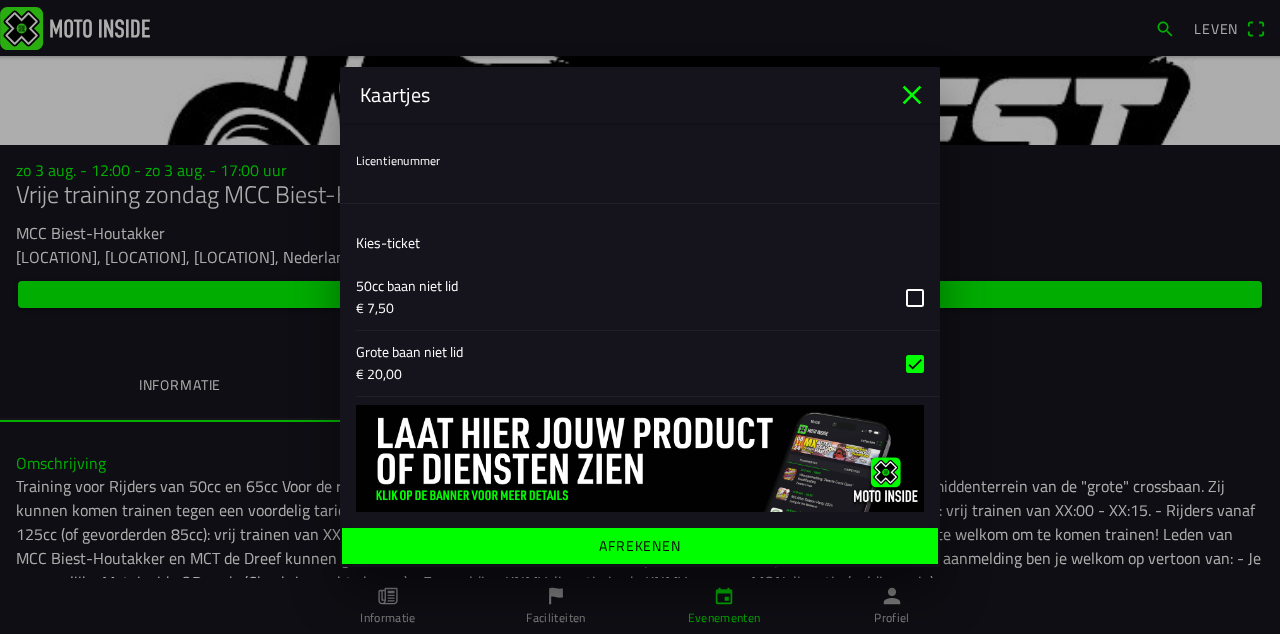 click on "Afrekenen" 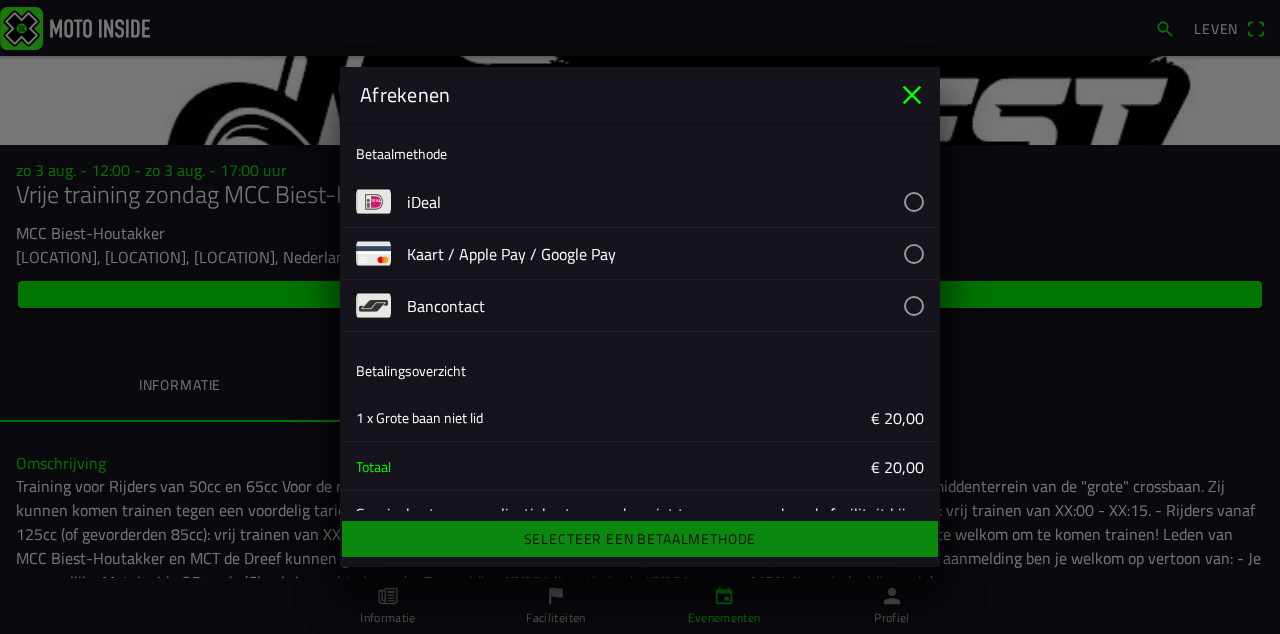 click 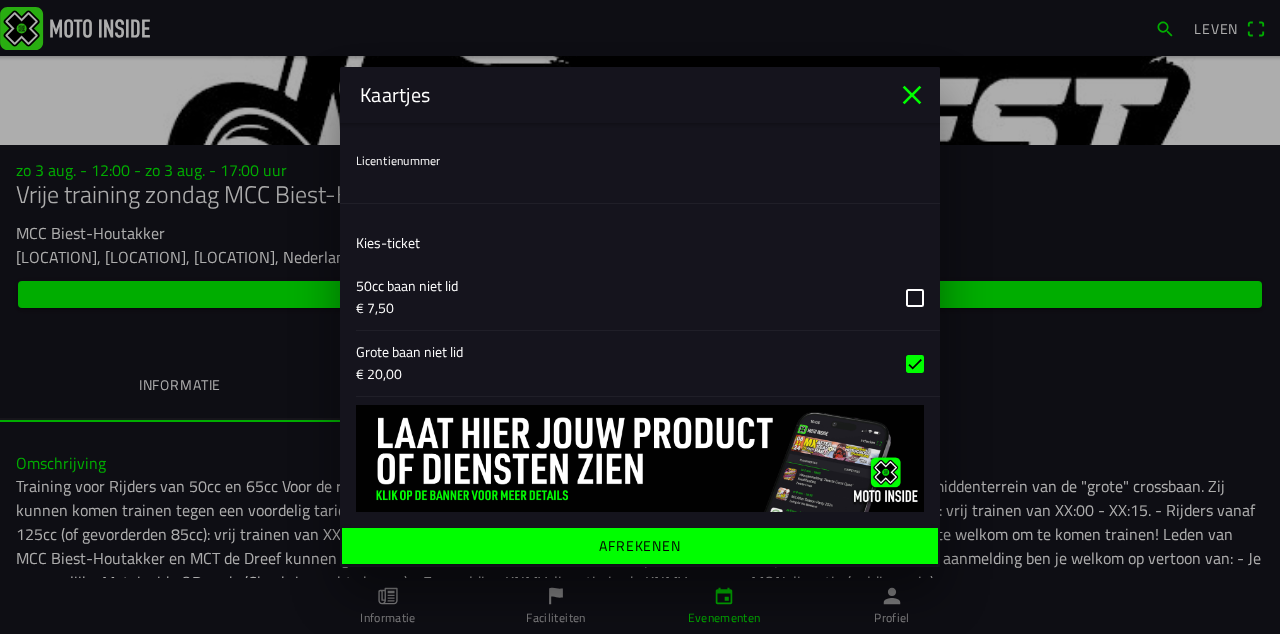 click 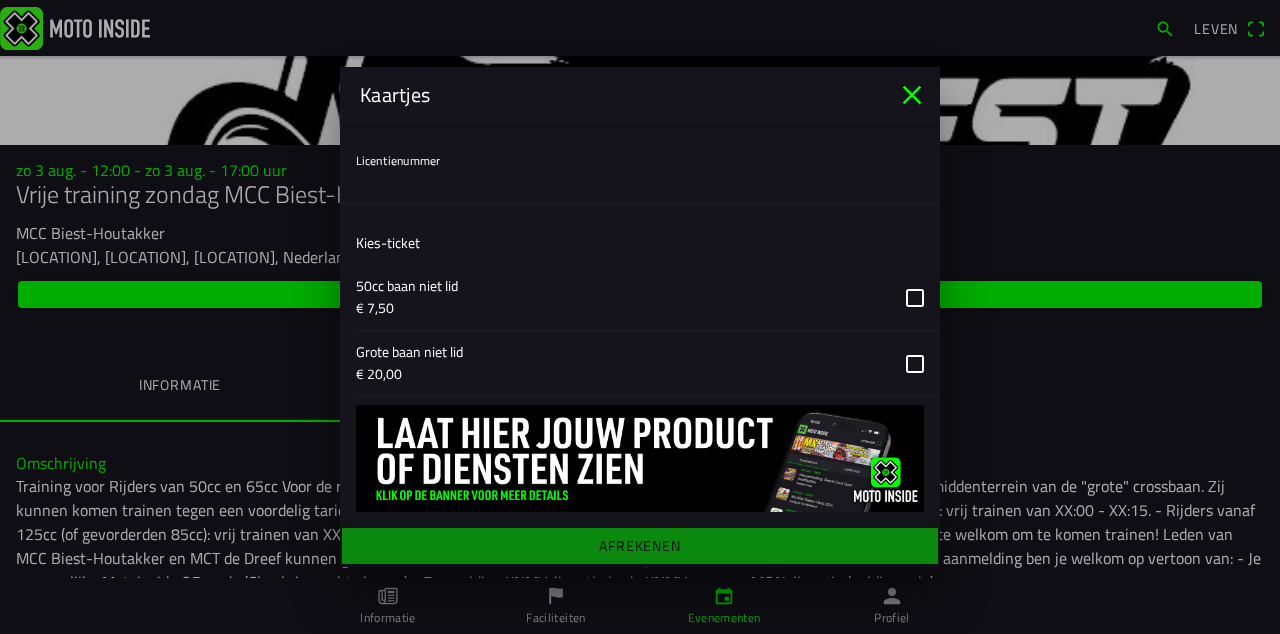 click 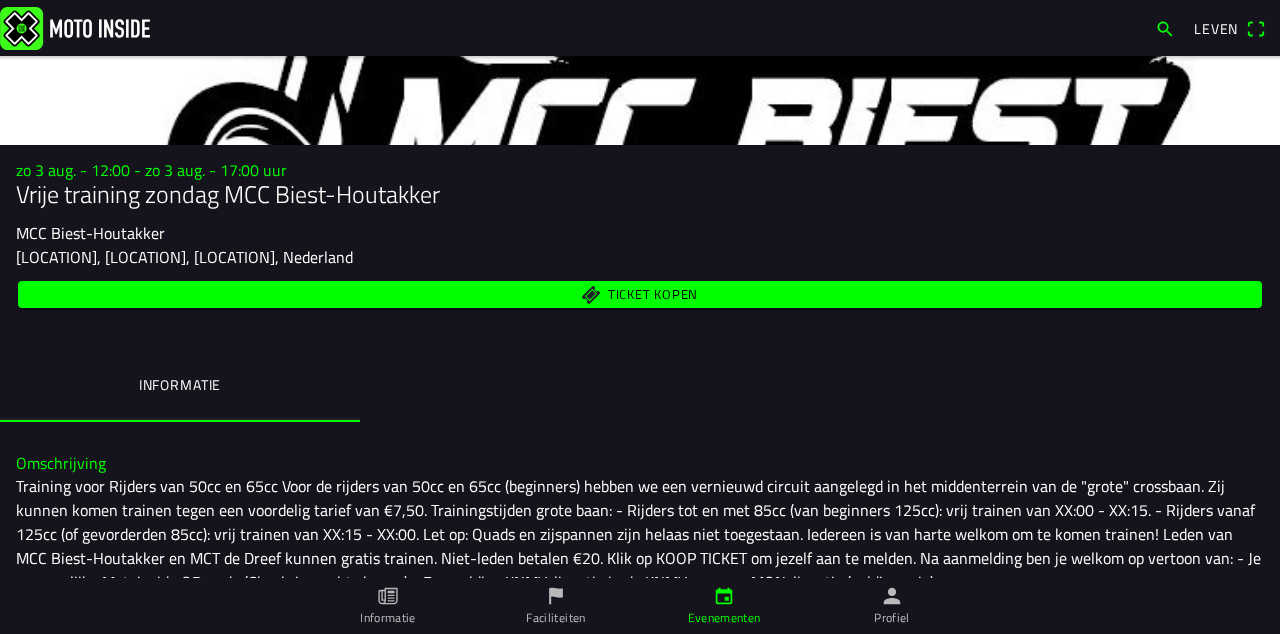 scroll, scrollTop: 0, scrollLeft: 0, axis: both 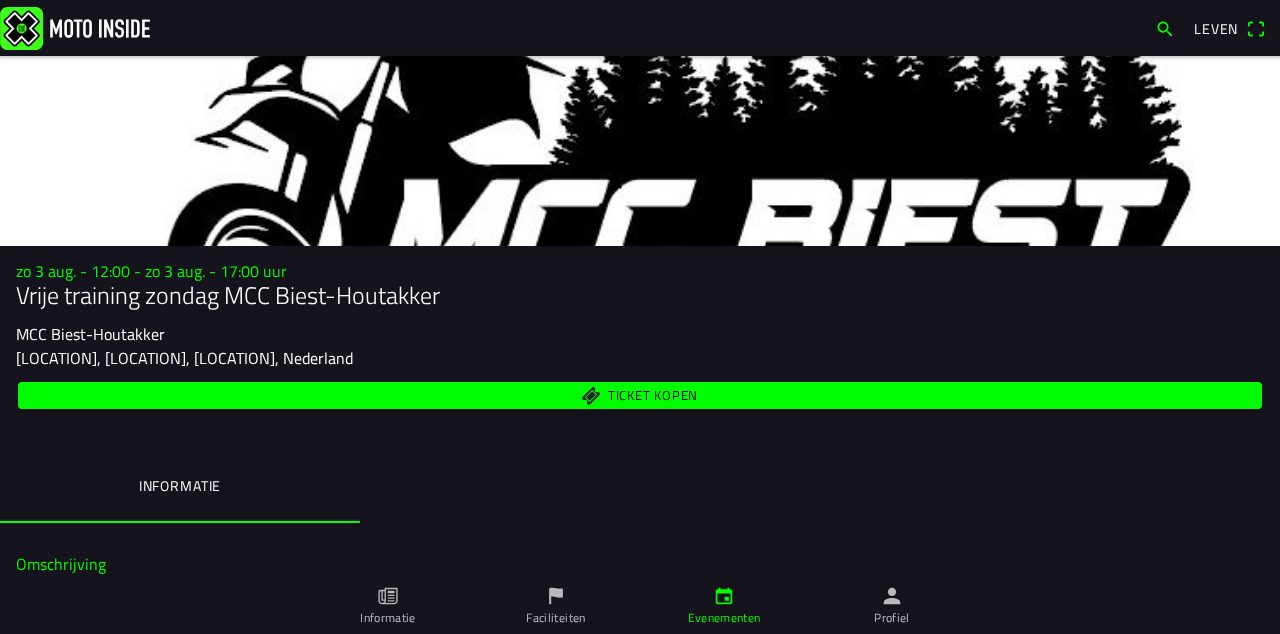 click 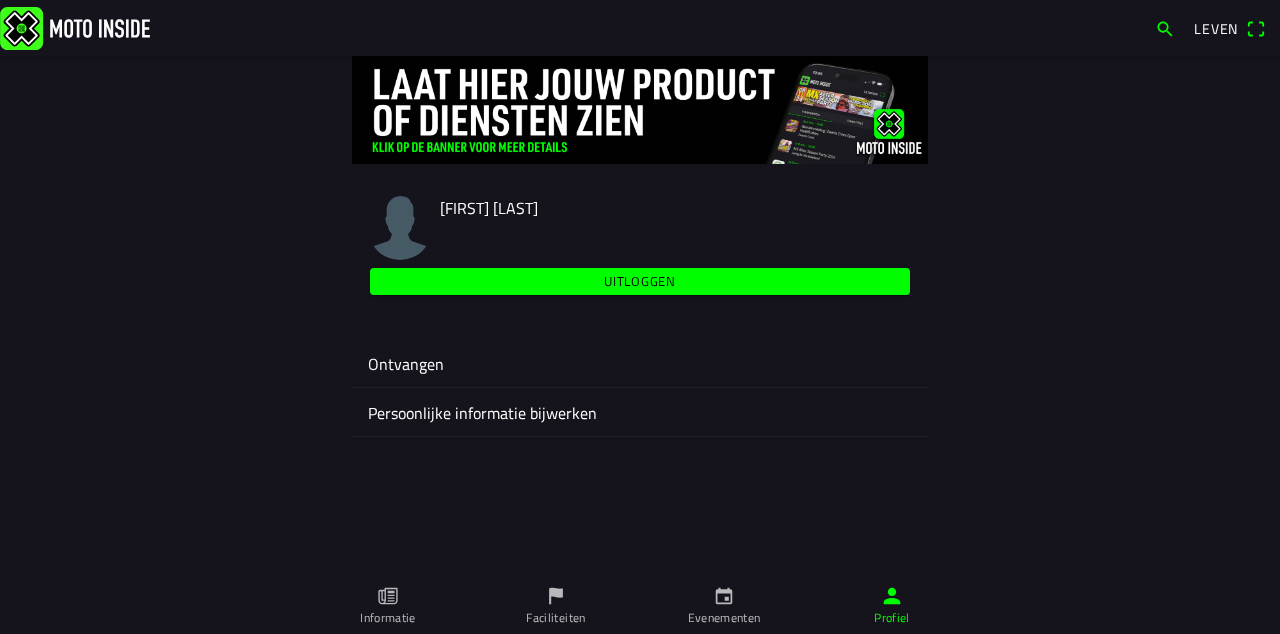 click 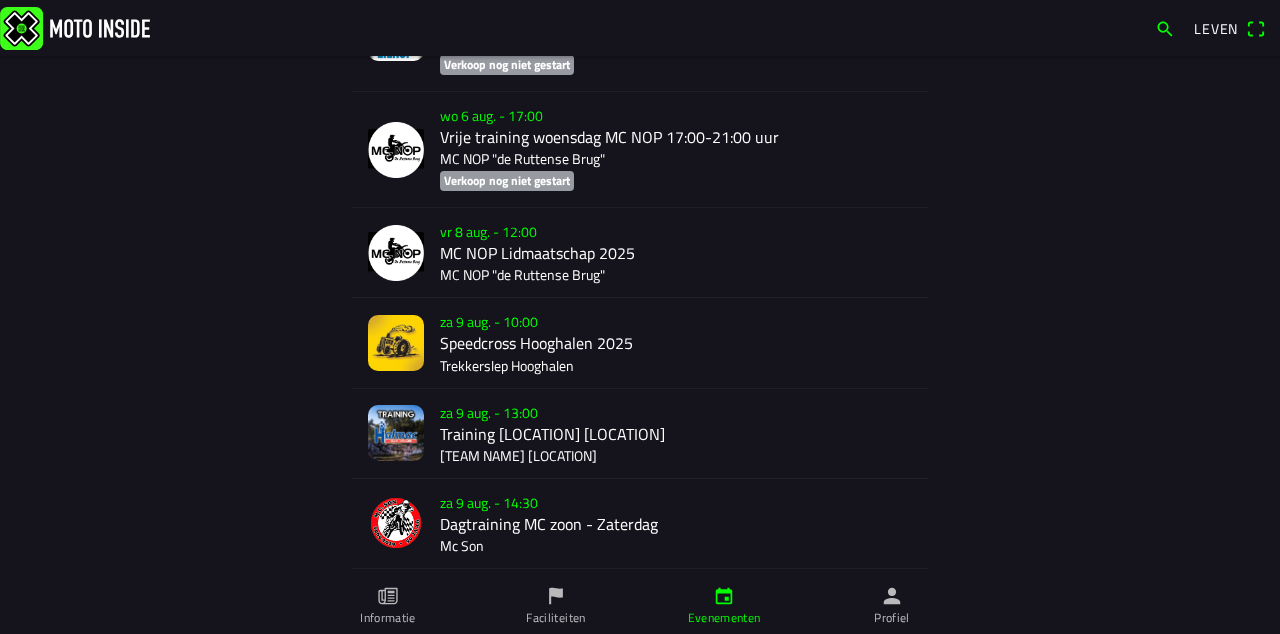 scroll, scrollTop: 519, scrollLeft: 0, axis: vertical 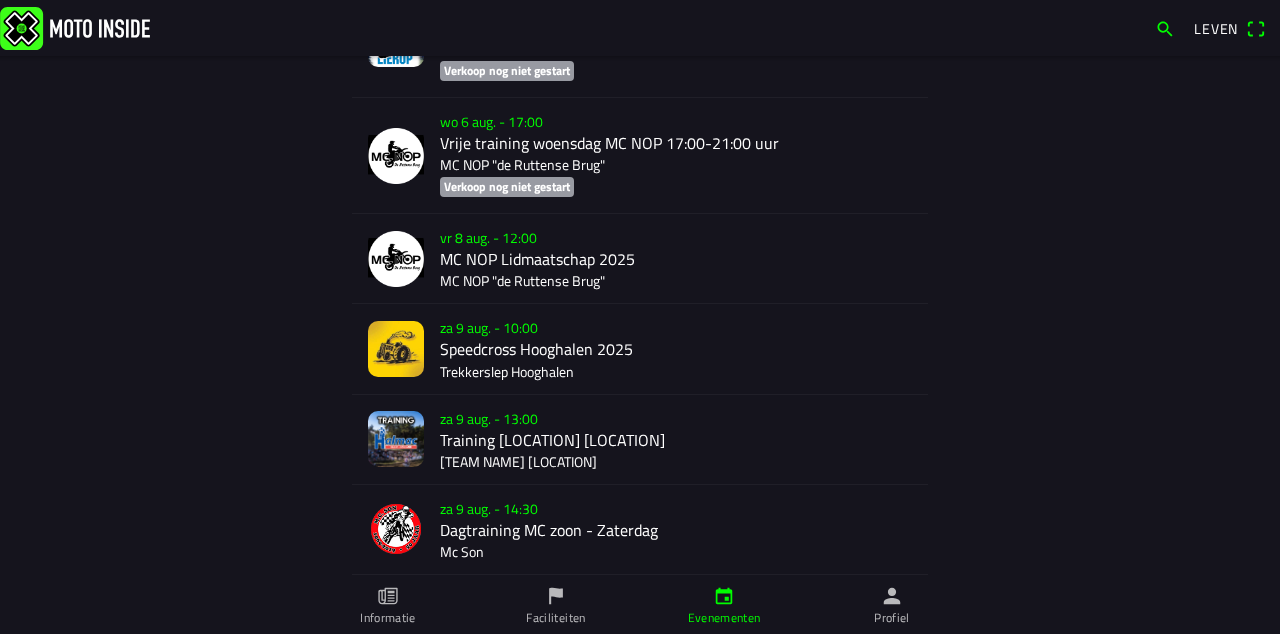 click on "Informatie" 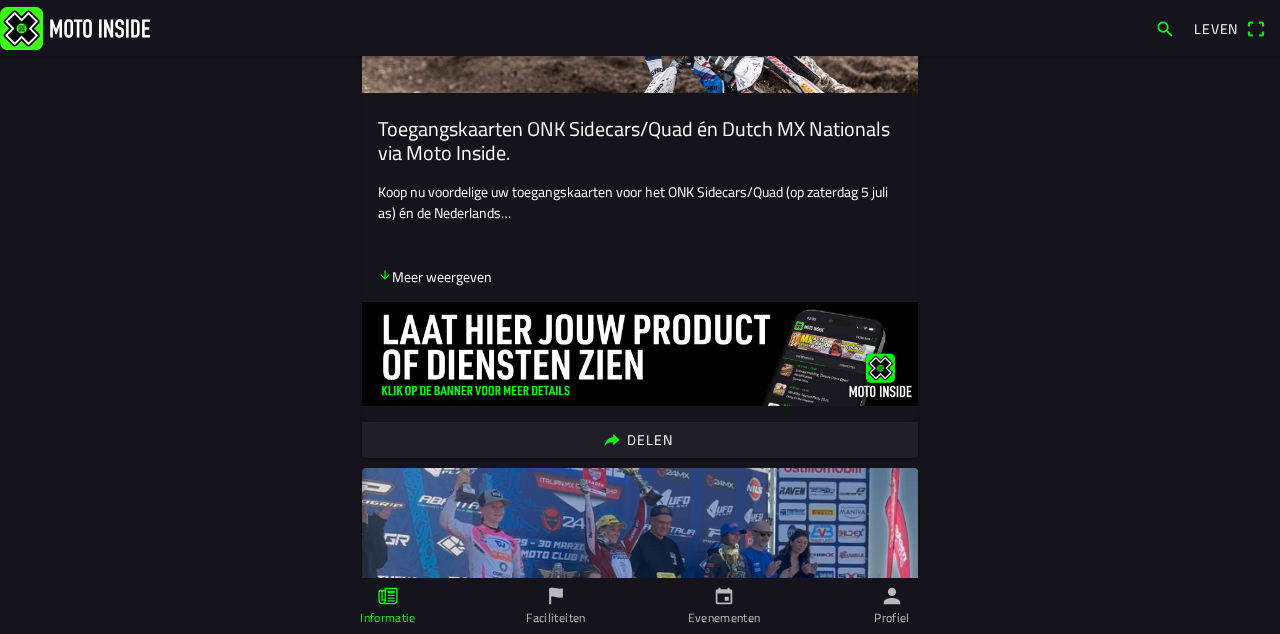 scroll, scrollTop: 0, scrollLeft: 0, axis: both 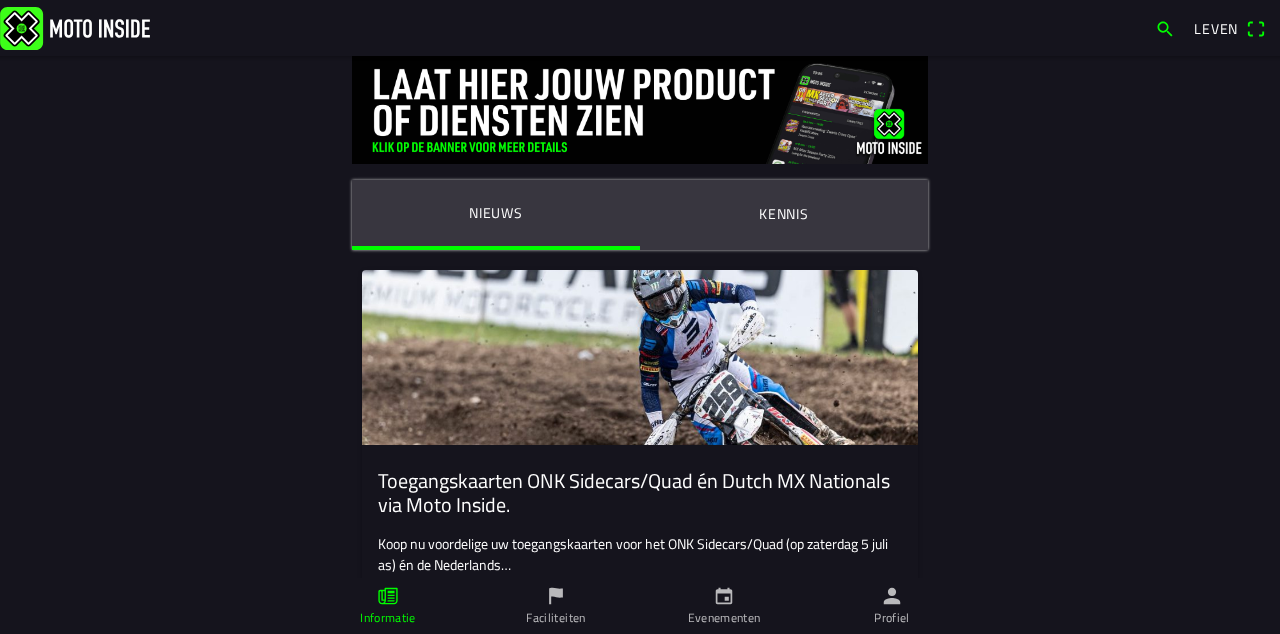 click on "Kennis" 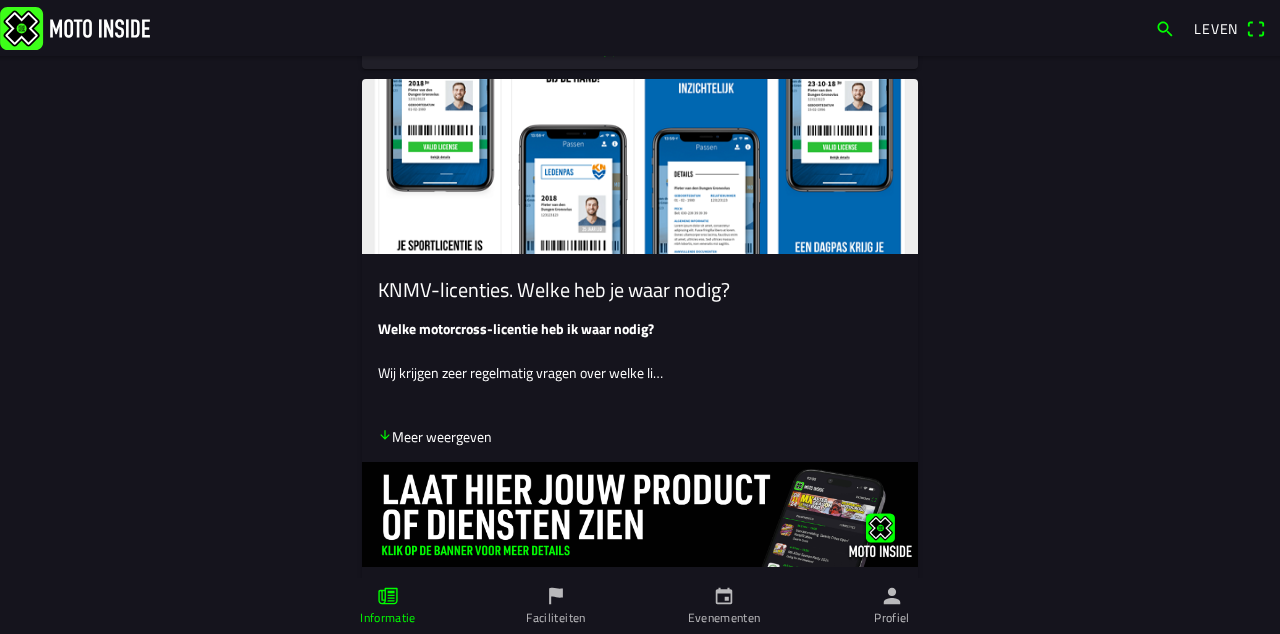 scroll, scrollTop: 851, scrollLeft: 0, axis: vertical 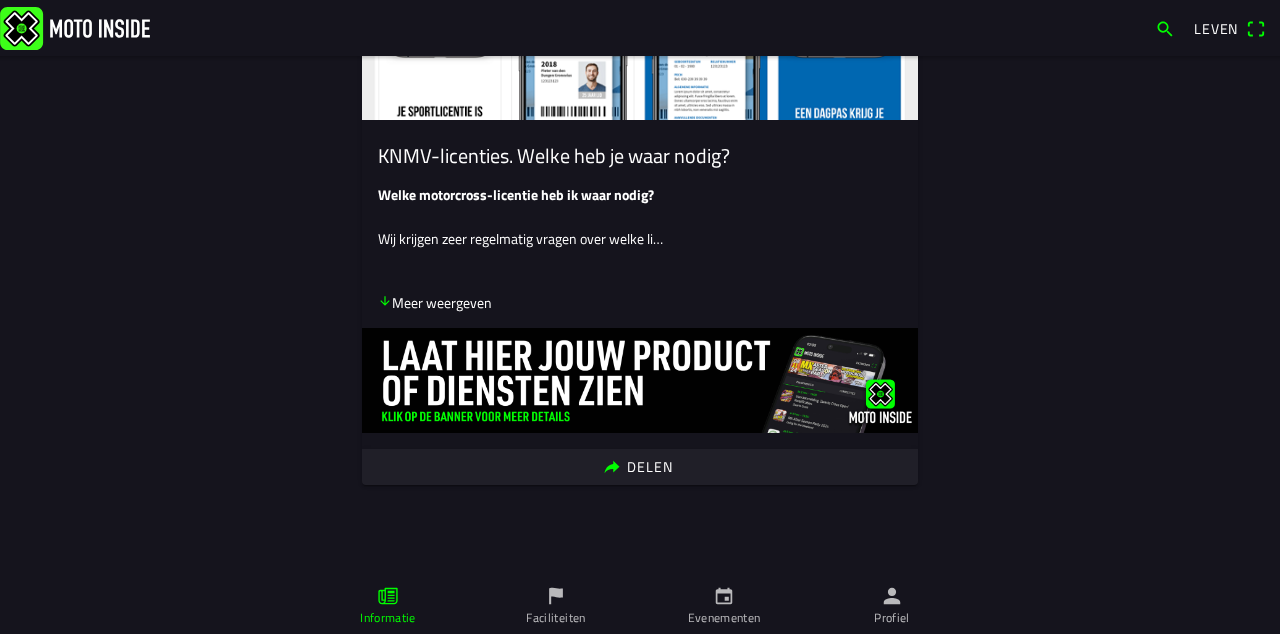 click on "Meer weergeven" 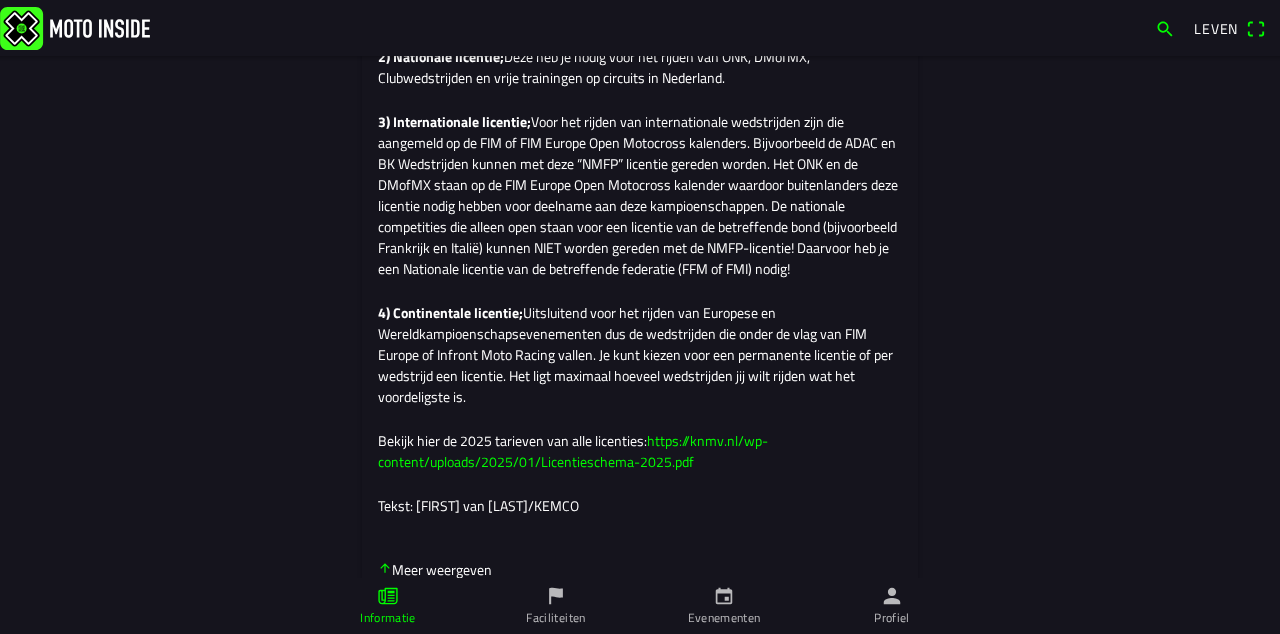 scroll, scrollTop: 1663, scrollLeft: 0, axis: vertical 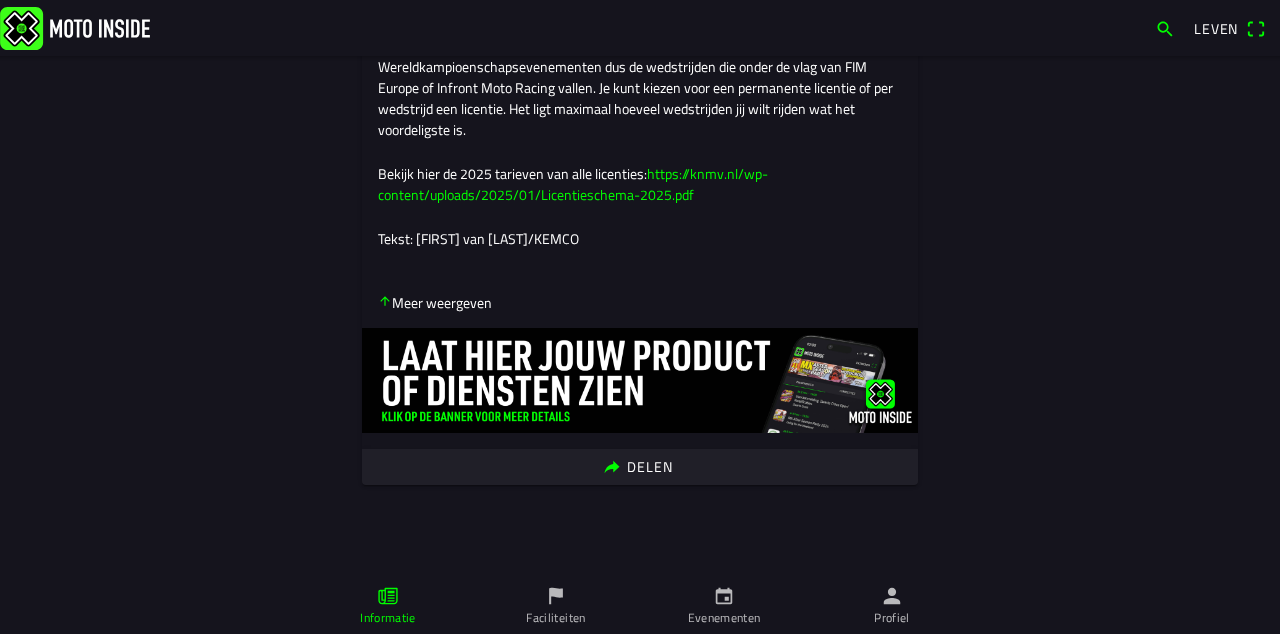 click on "Leven" at bounding box center [1216, 28] 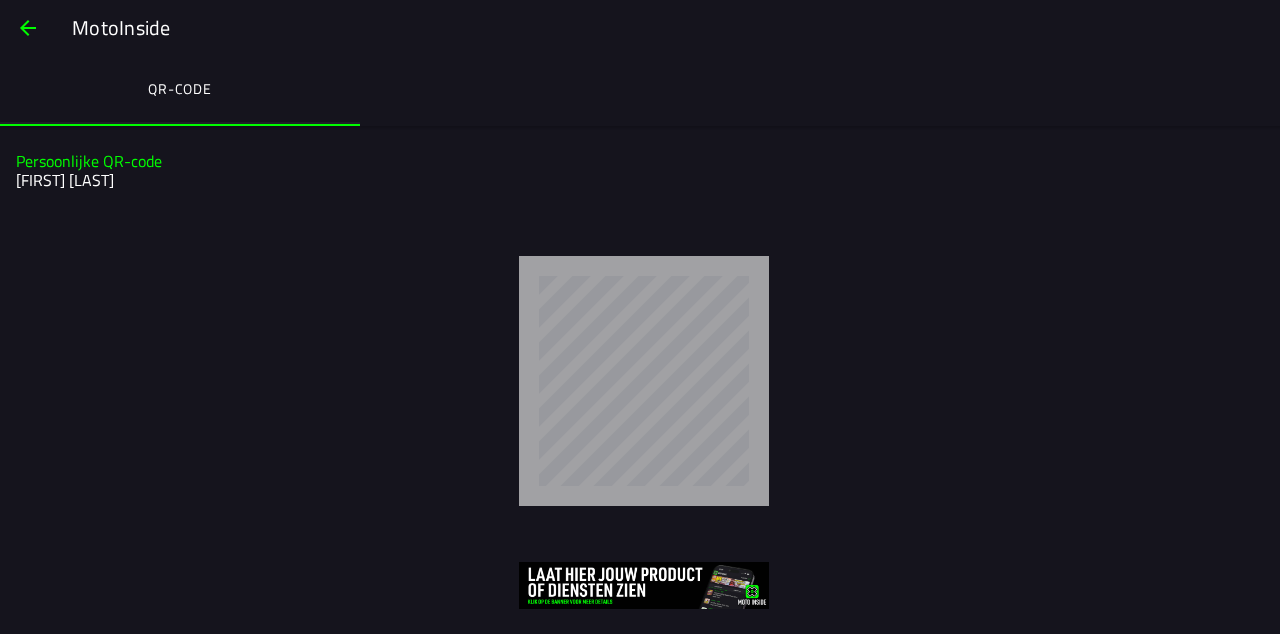 click at bounding box center [28, 28] 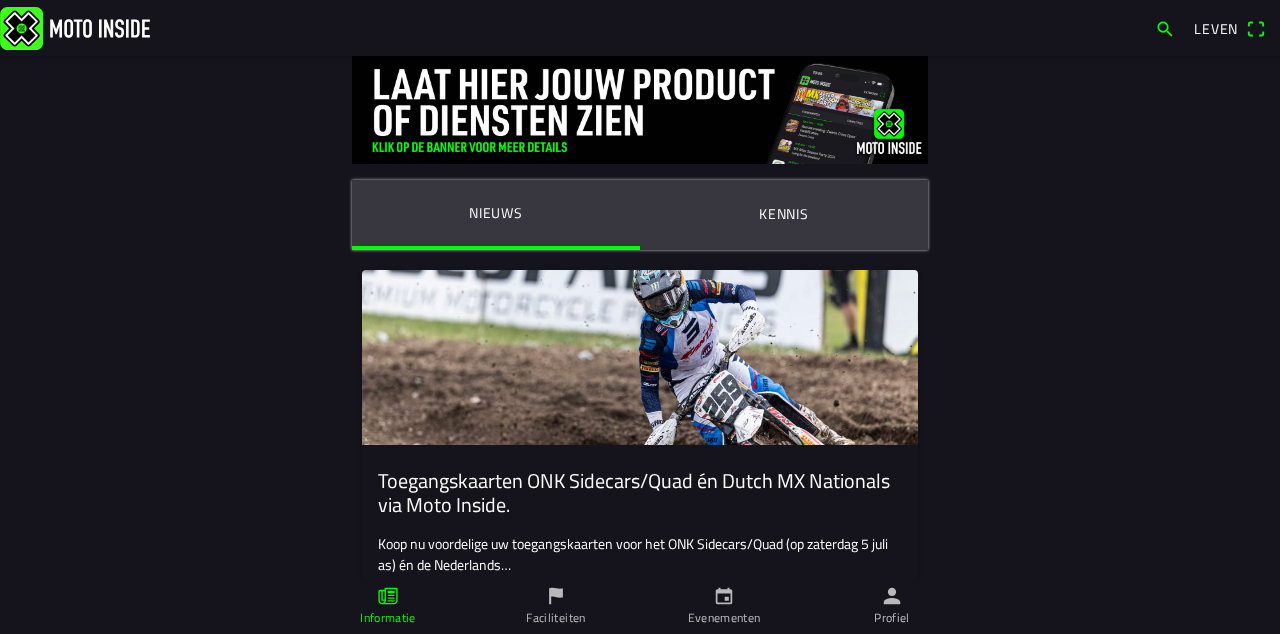 click on "Leven" at bounding box center [1216, 28] 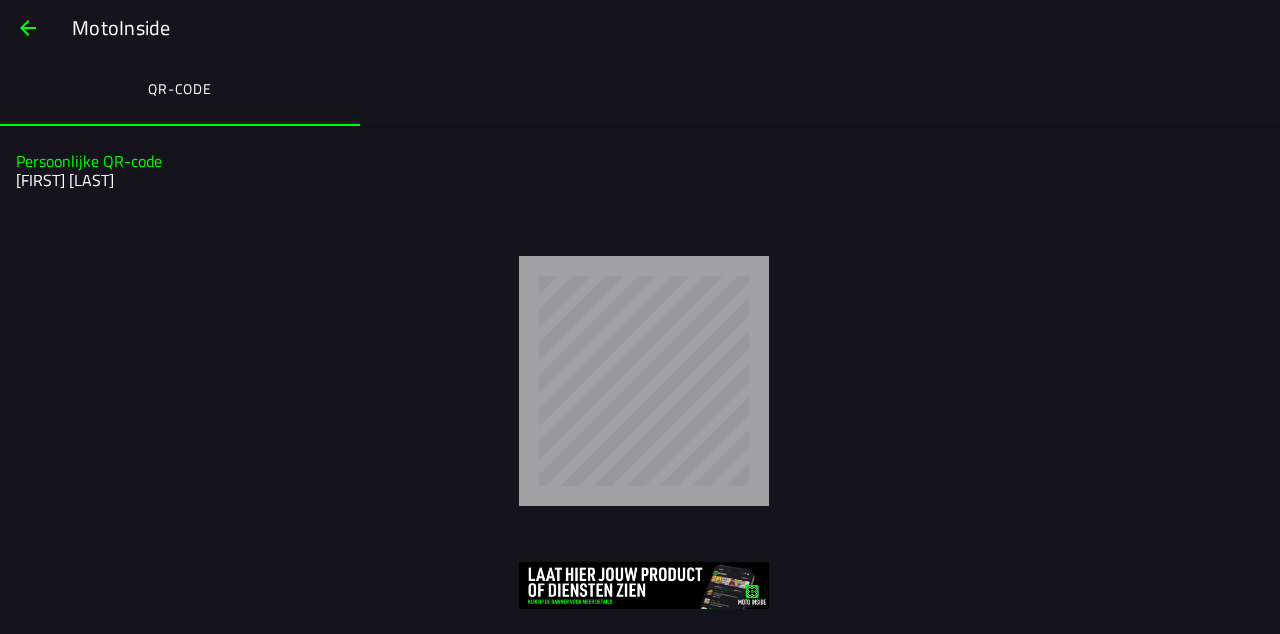click on "[FIRST] [LAST]" 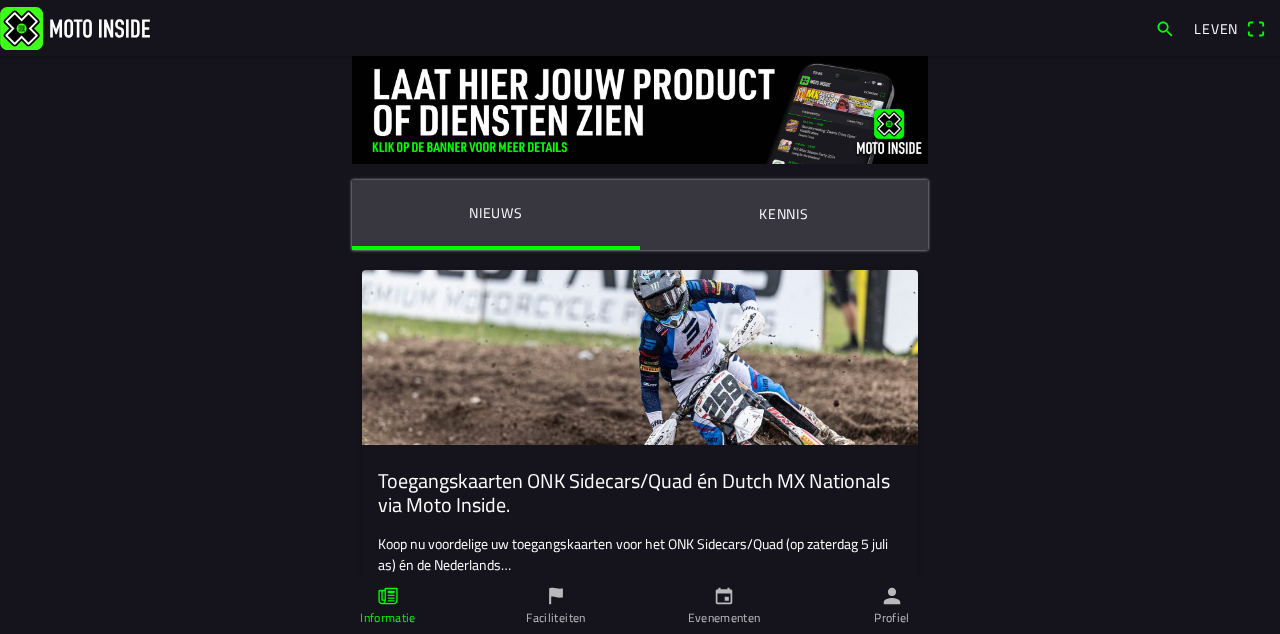 click on "Profiel" at bounding box center [892, 606] 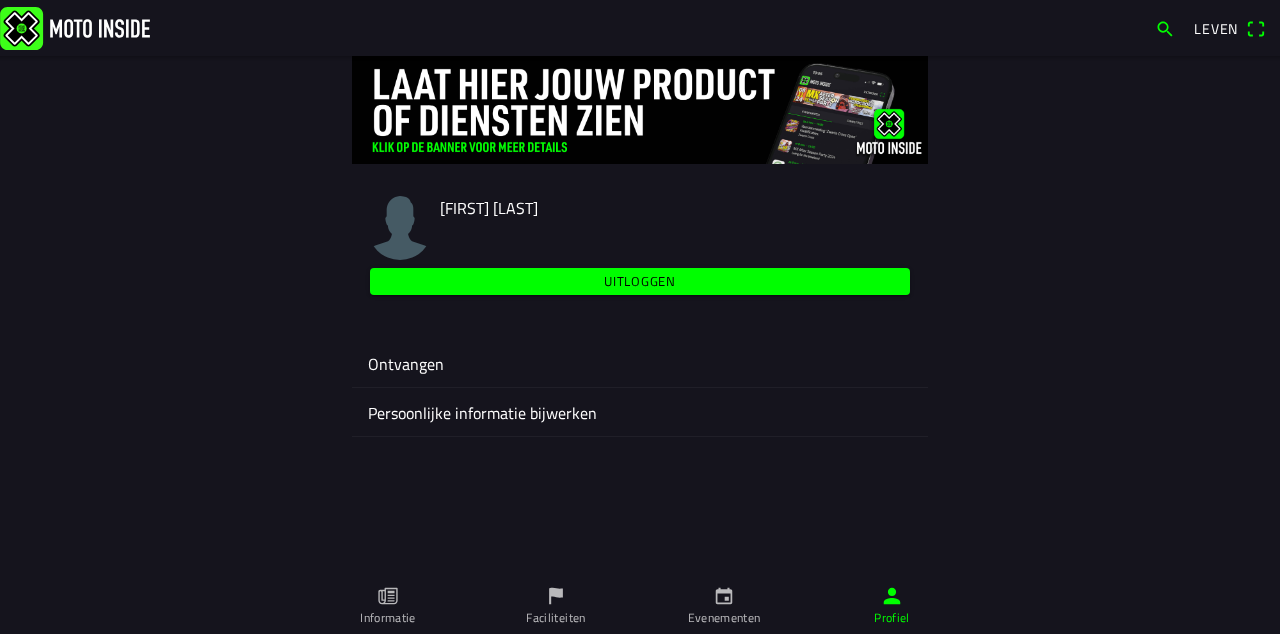 click on "Uitloggen" at bounding box center [640, 281] 